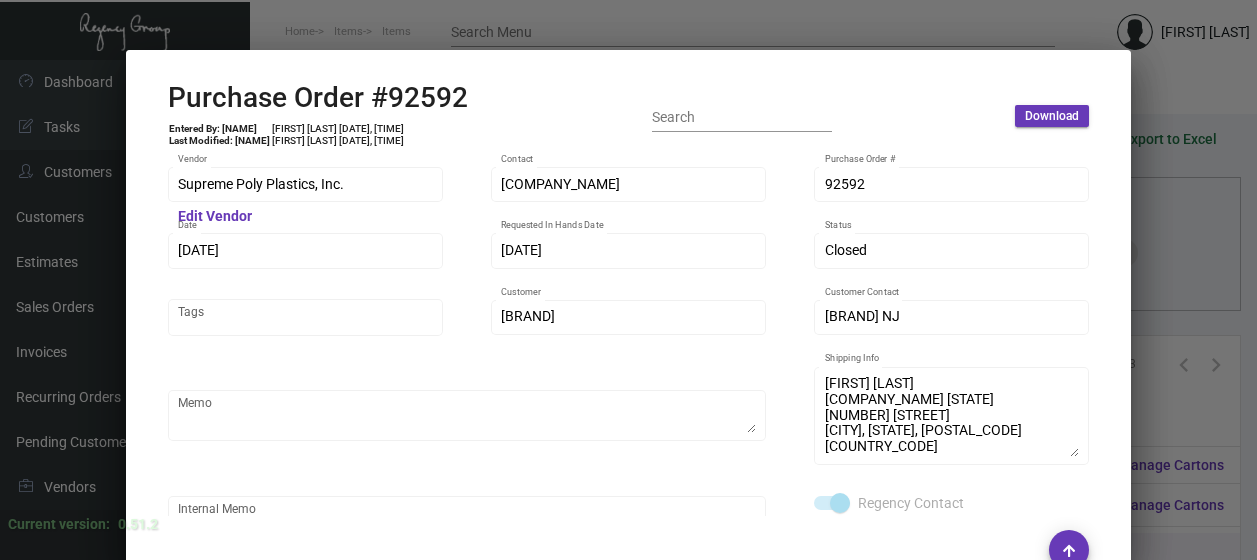 scroll, scrollTop: 0, scrollLeft: 0, axis: both 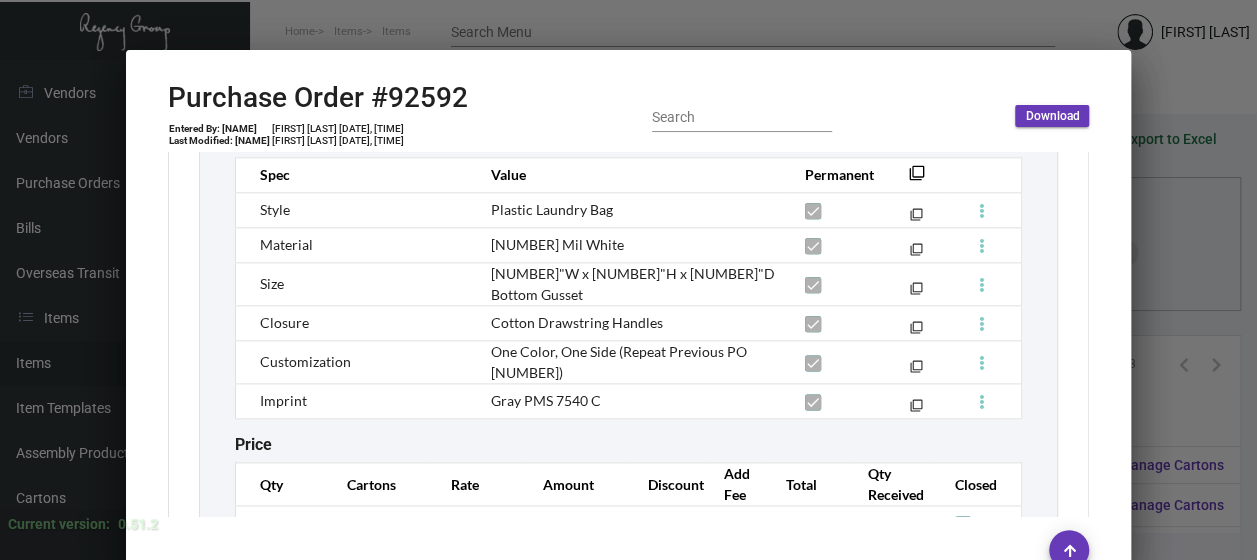 click at bounding box center (628, 280) 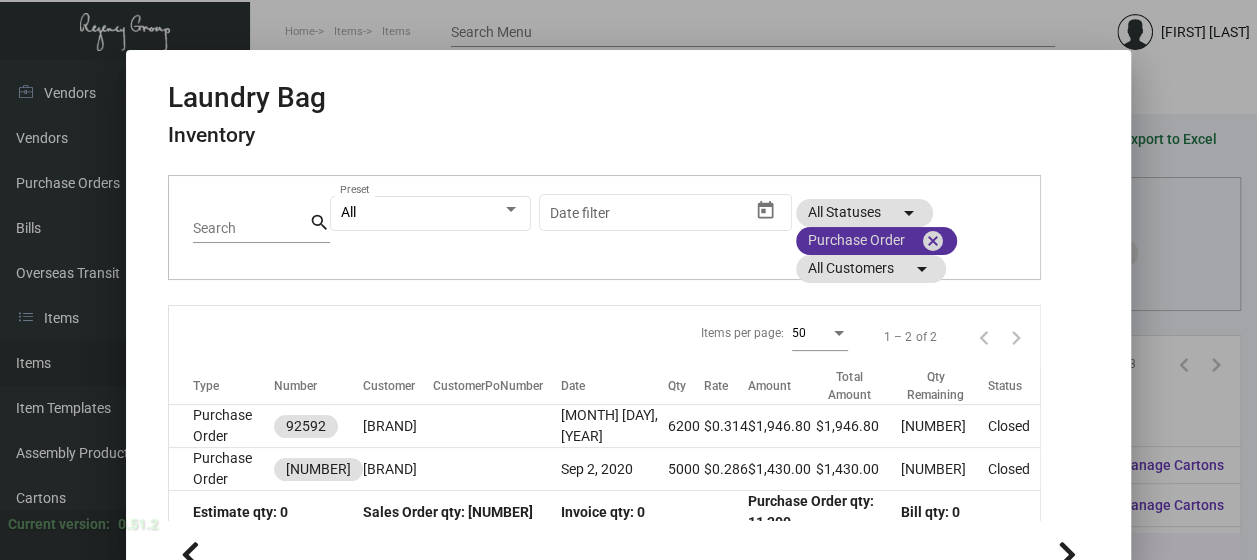 click on "cancel" 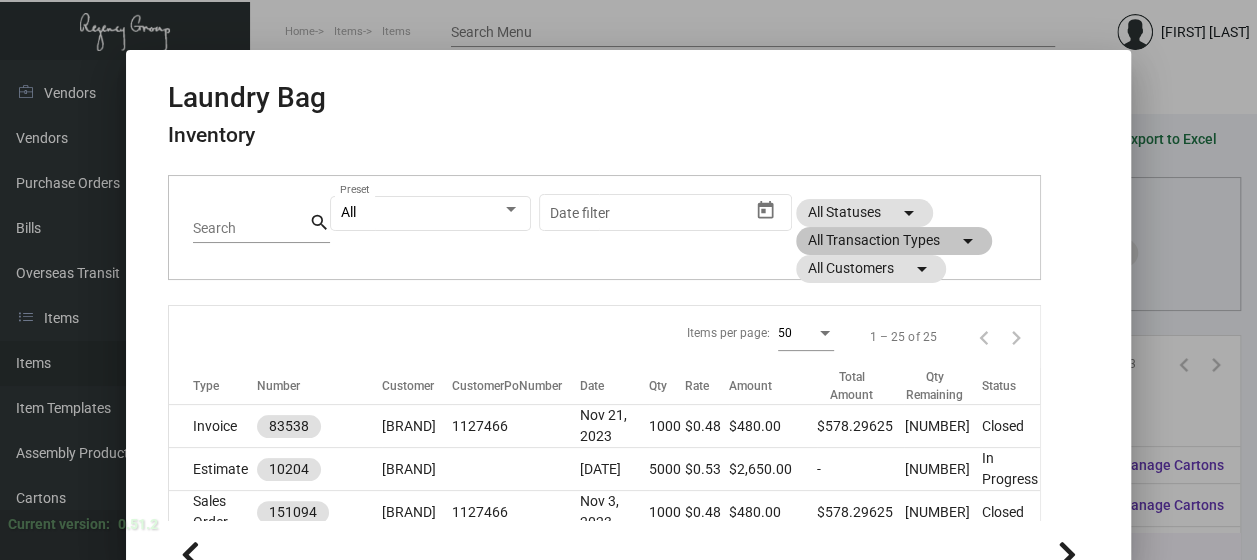 click at bounding box center [628, 280] 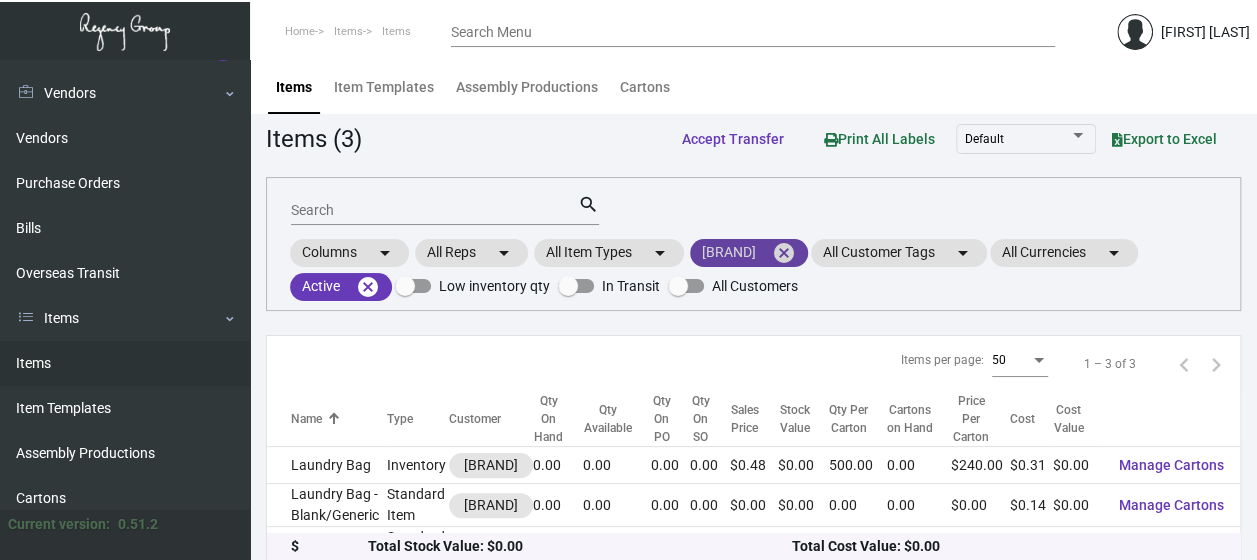 click on "cancel" 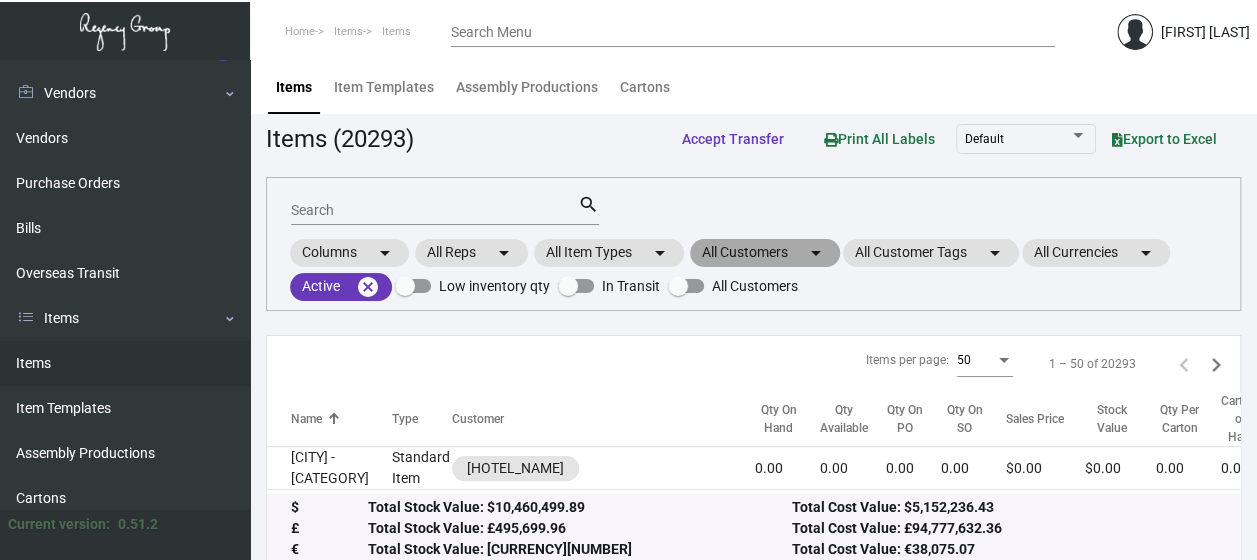 click on "All Customers  arrow_drop_down" 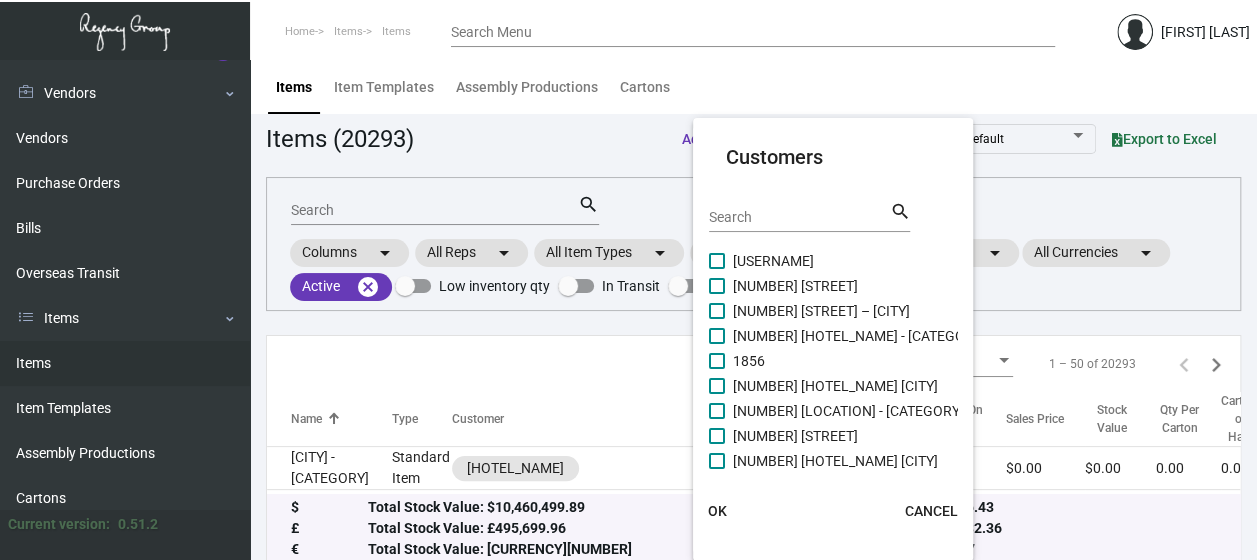click on "Search" at bounding box center (799, 218) 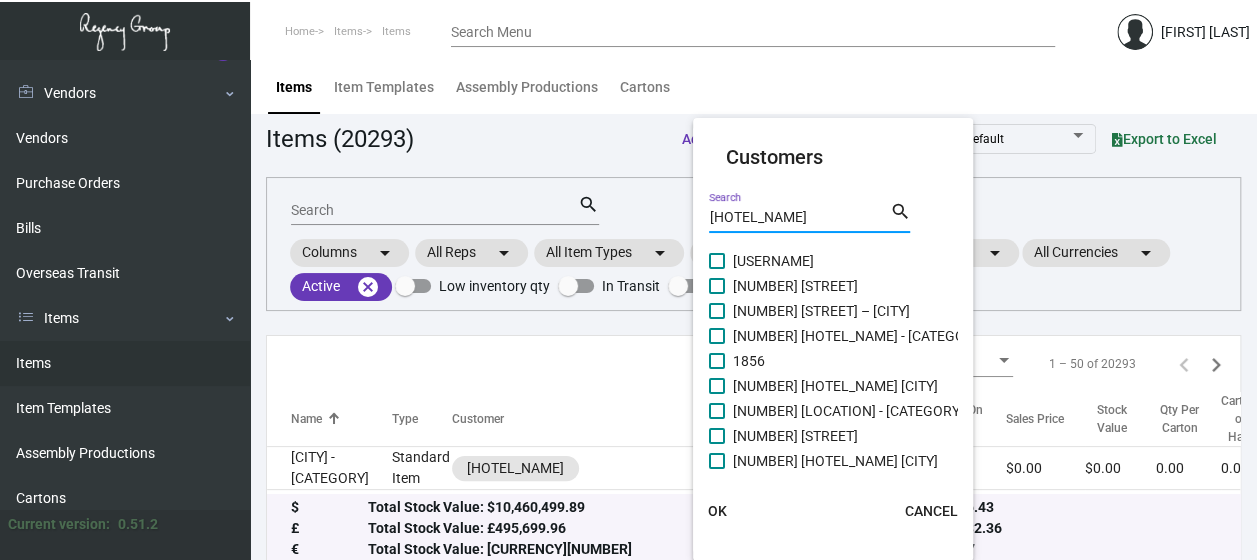 type on "[HOTEL_NAME]" 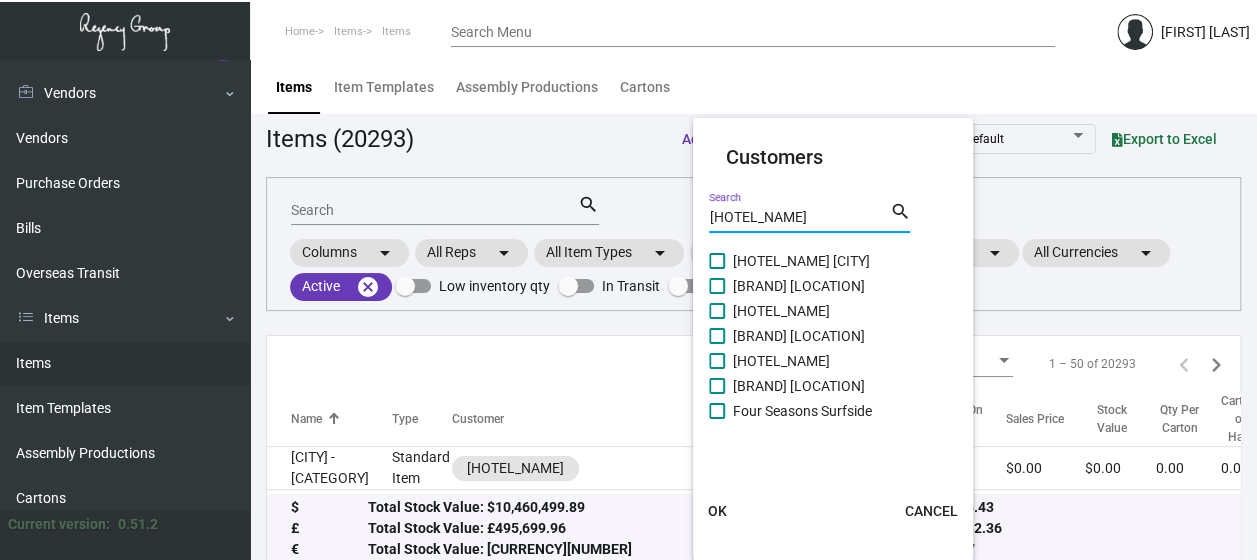 click at bounding box center (717, 411) 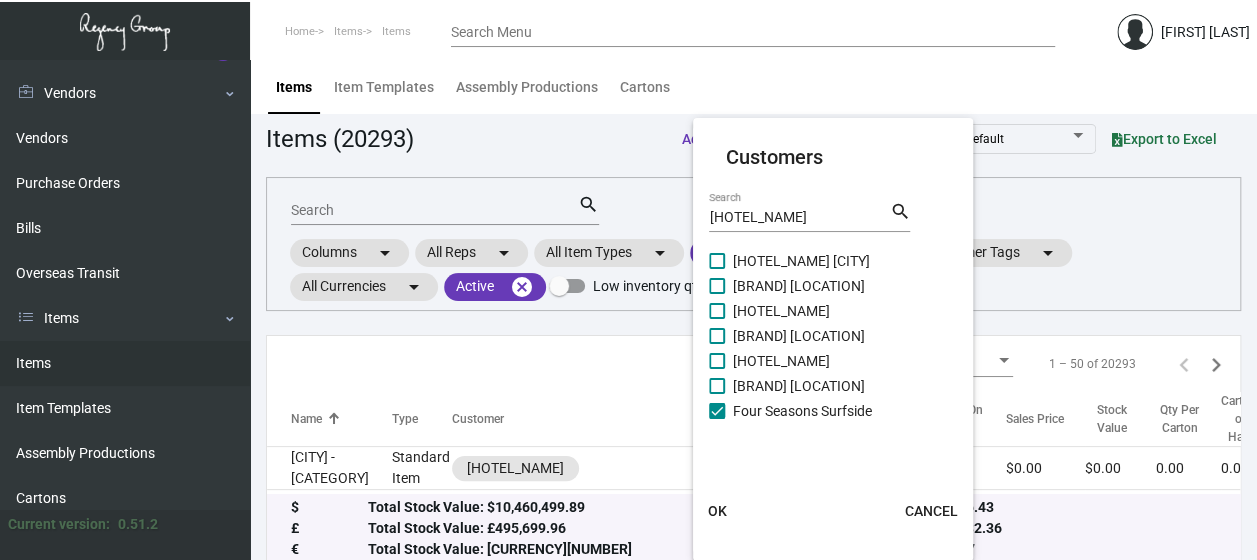 click on "OK" 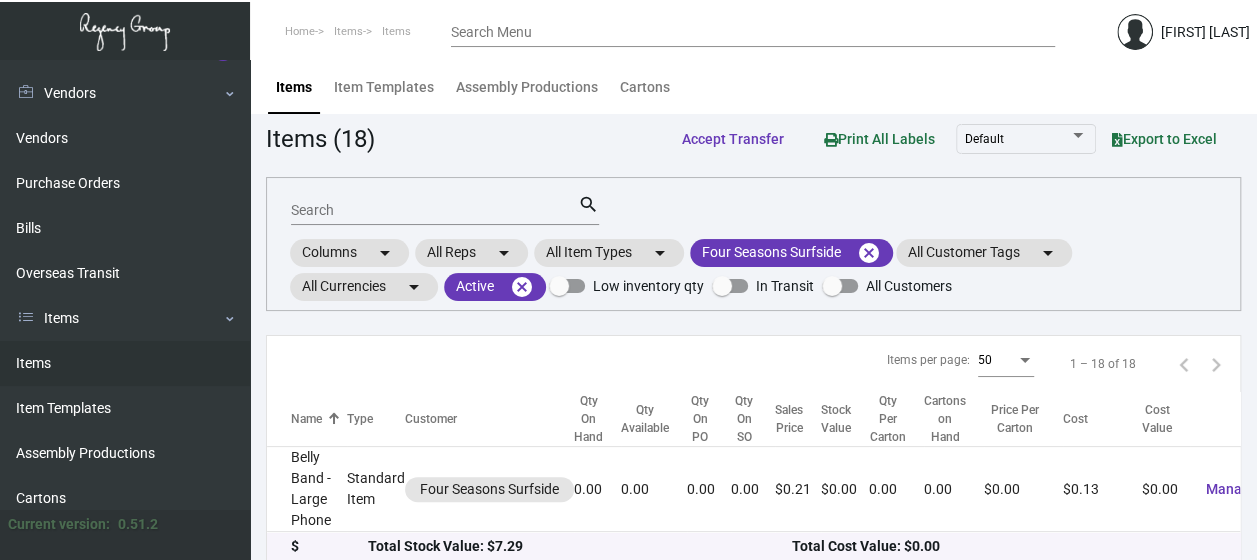 click on "Search" at bounding box center (434, 211) 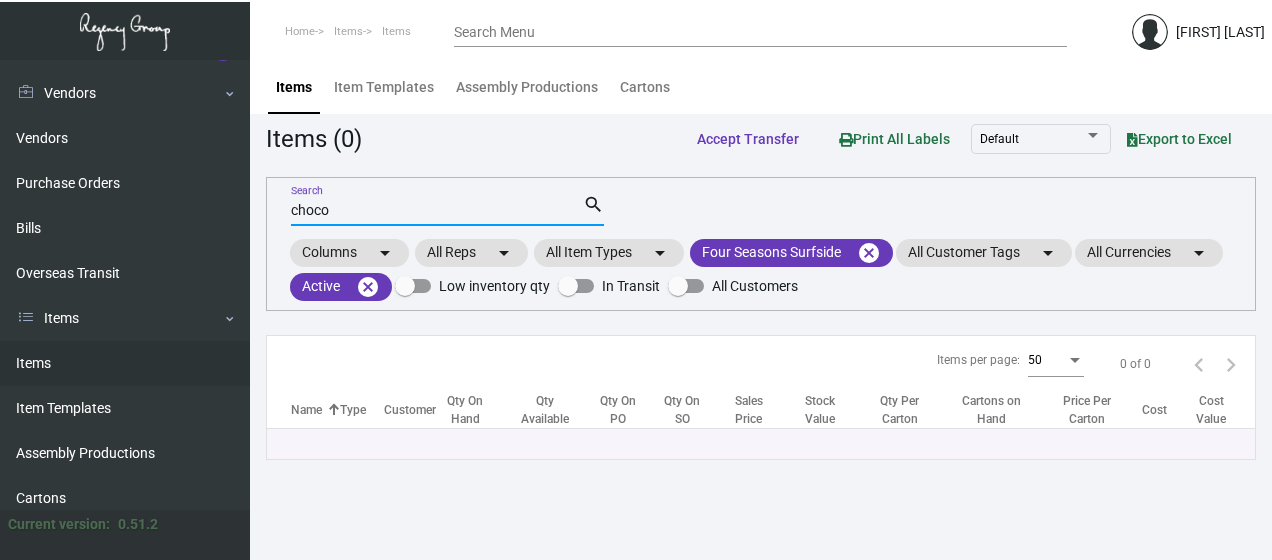 drag, startPoint x: 341, startPoint y: 208, endPoint x: 266, endPoint y: 214, distance: 75.23962 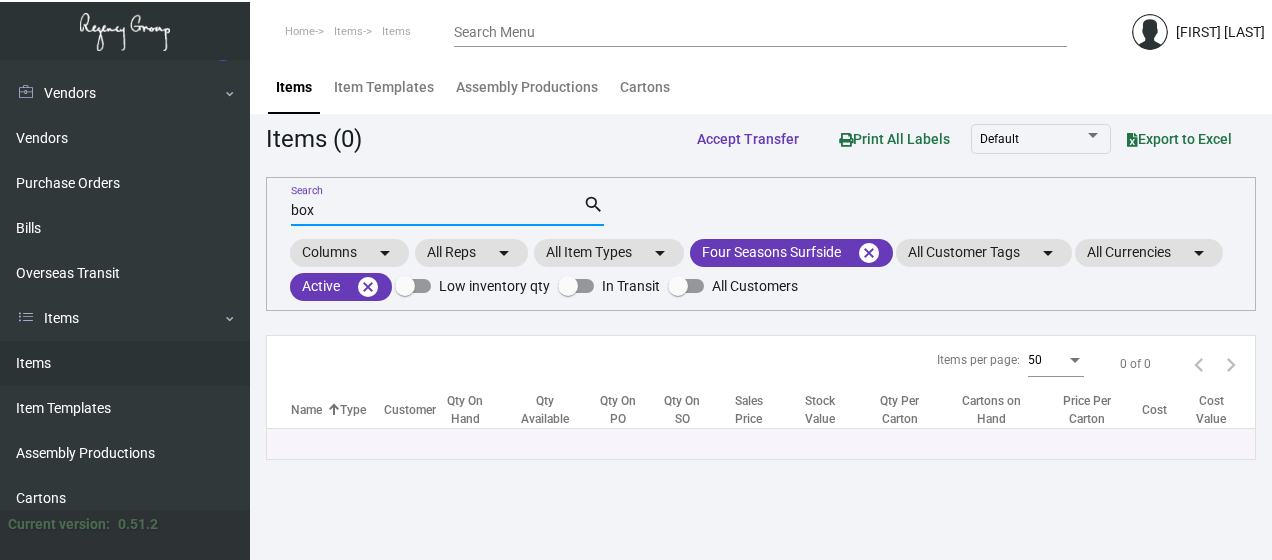 type on "box" 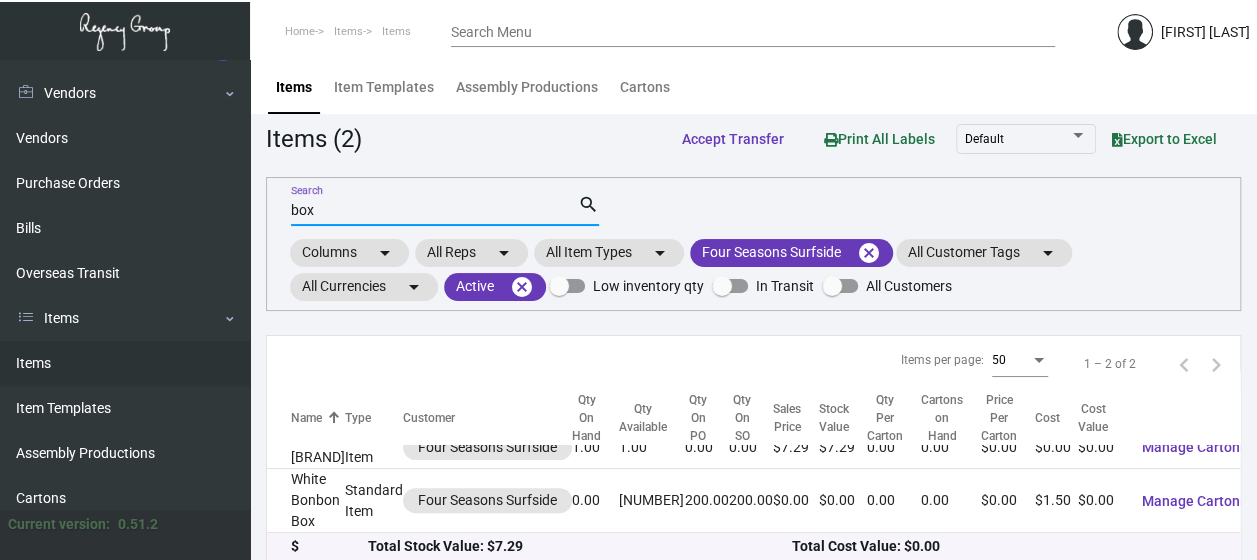 scroll, scrollTop: 76, scrollLeft: 0, axis: vertical 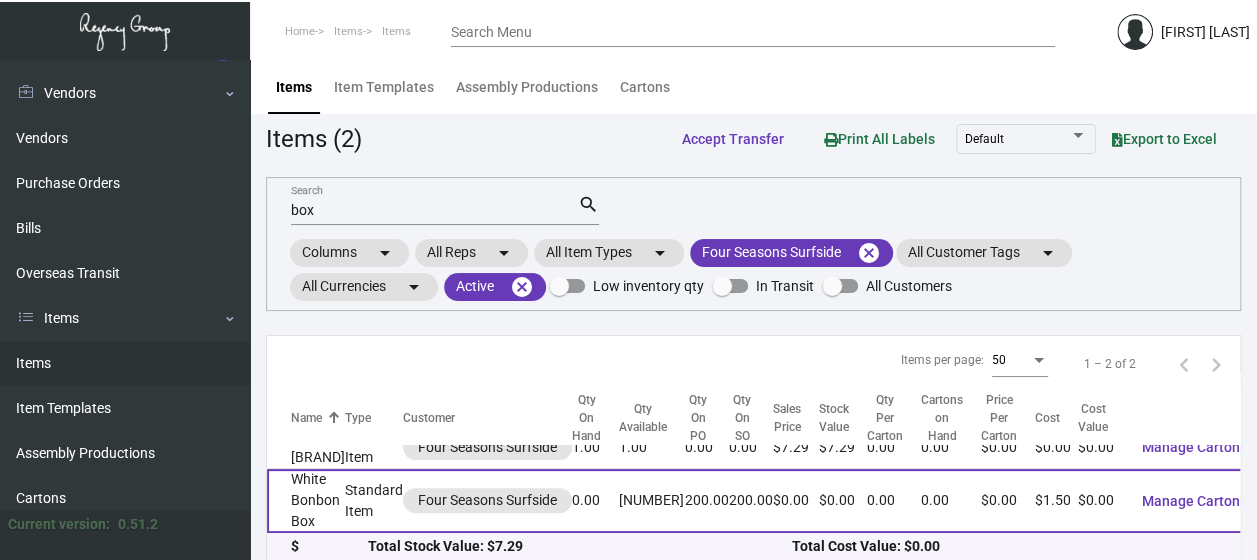 click on "White Bonbon Box" 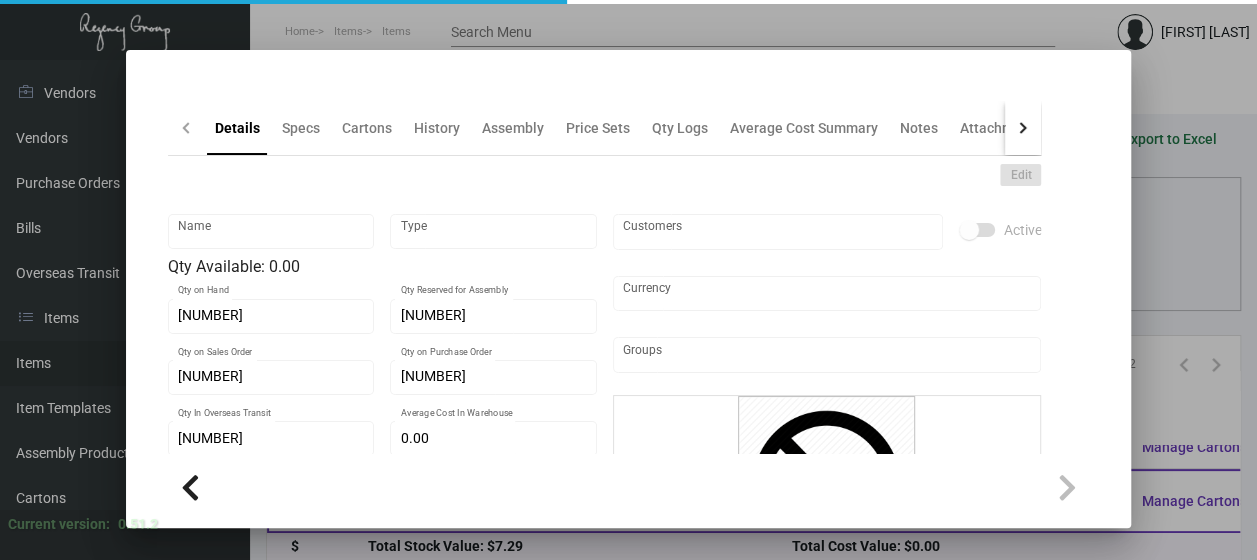 type on "White Bonbon Box" 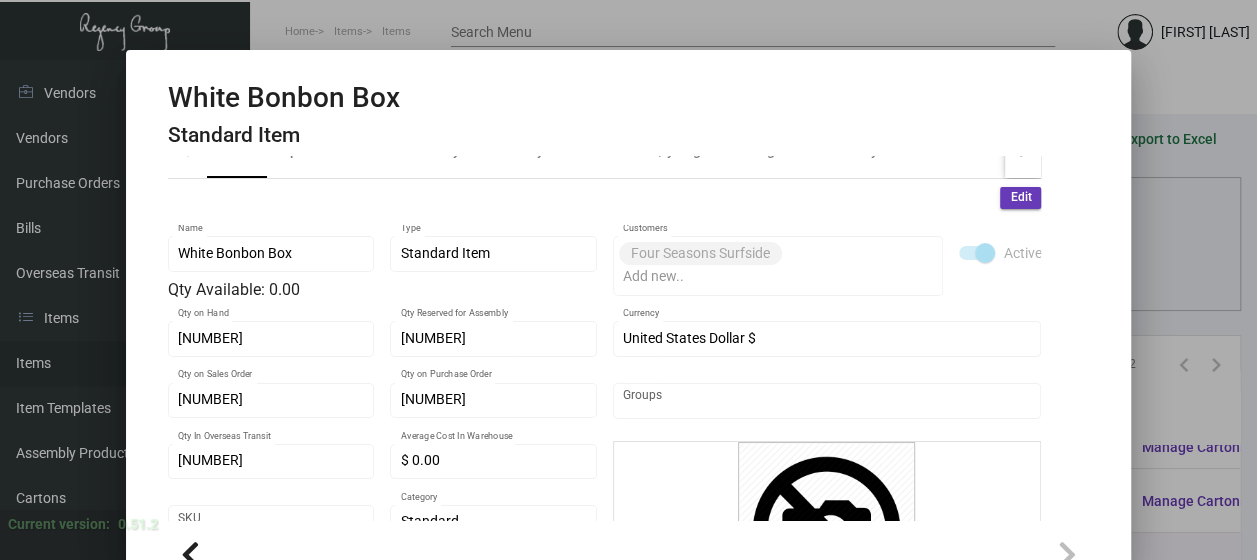 scroll, scrollTop: 0, scrollLeft: 0, axis: both 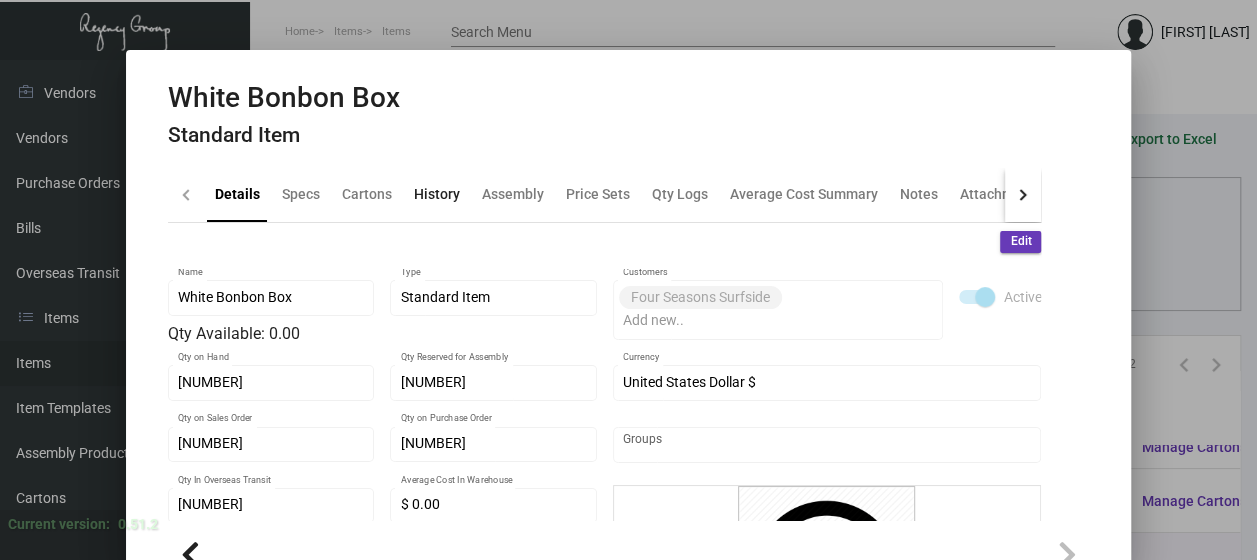 click on "History" at bounding box center [437, 194] 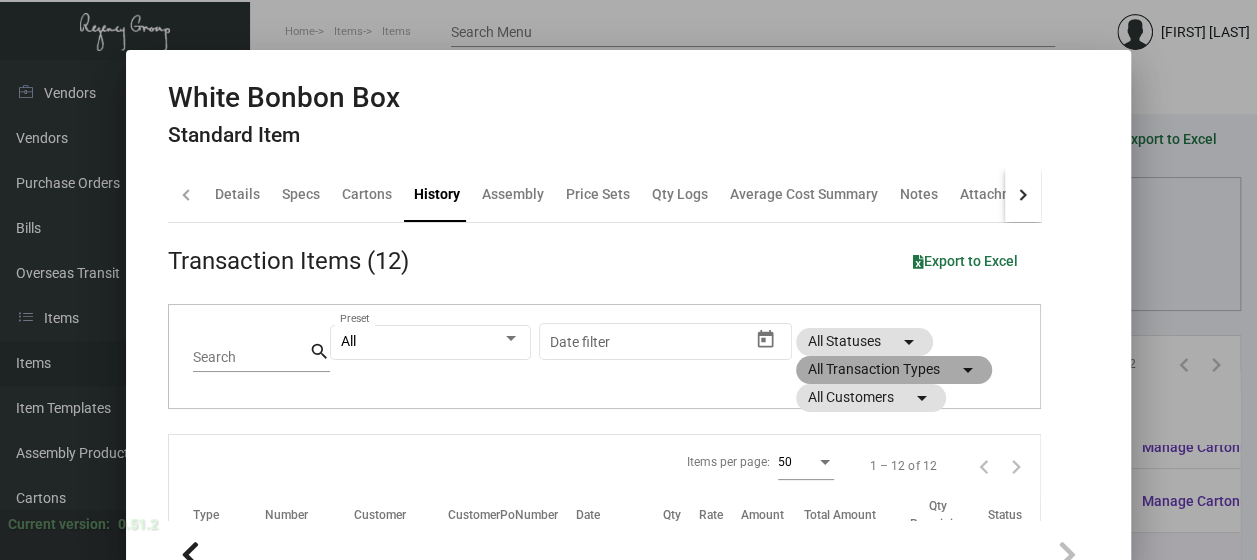 click on "All Transaction Types  arrow_drop_down" 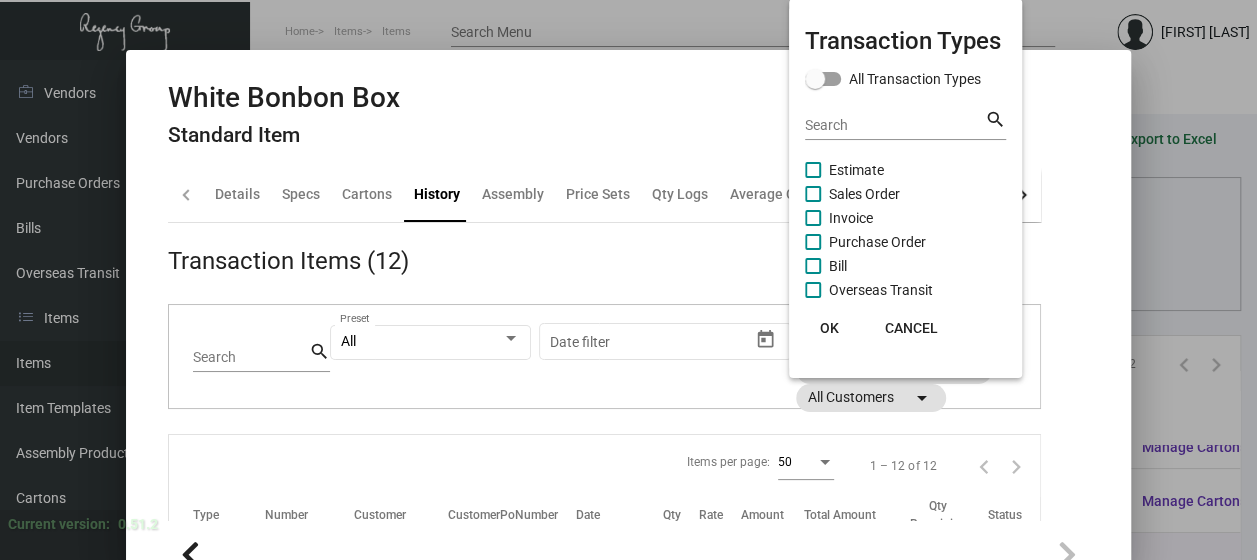 click on "Purchase Order" at bounding box center [877, 242] 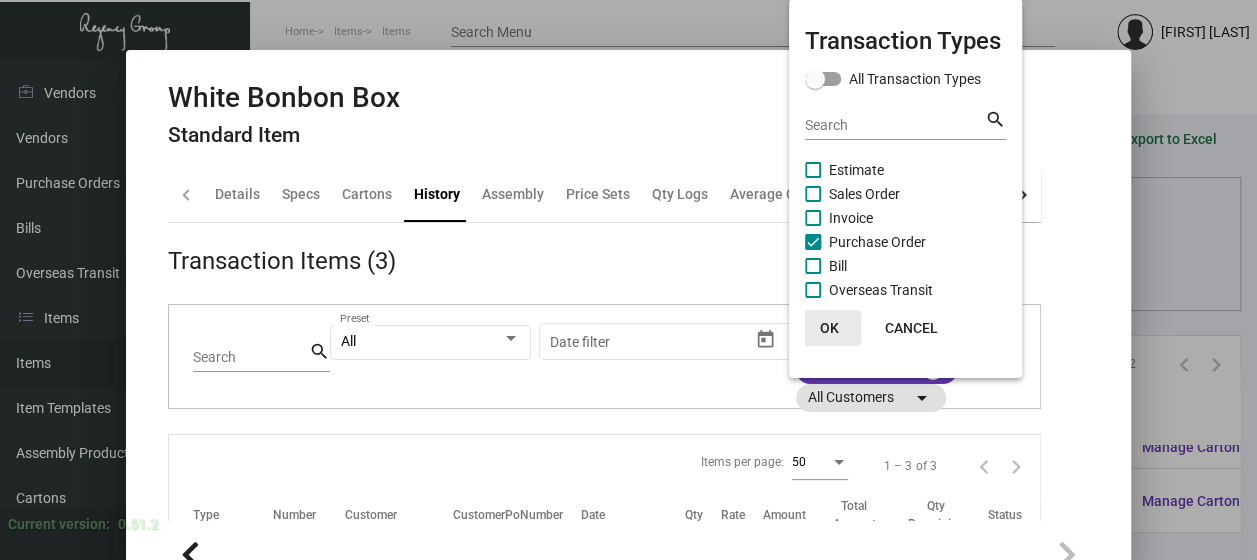 click on "OK" 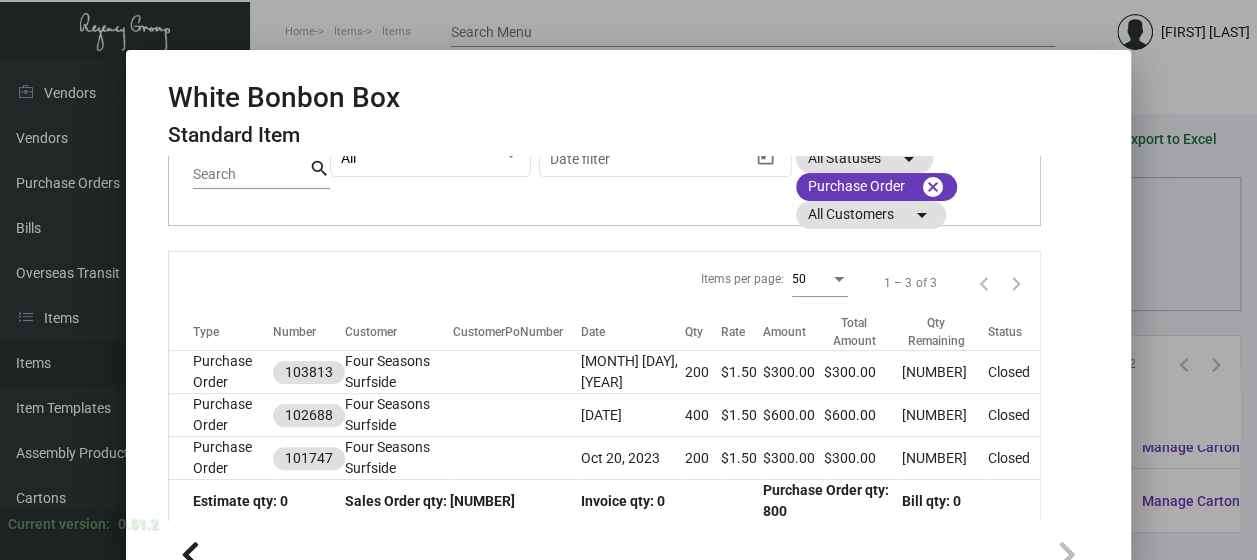 scroll, scrollTop: 195, scrollLeft: 0, axis: vertical 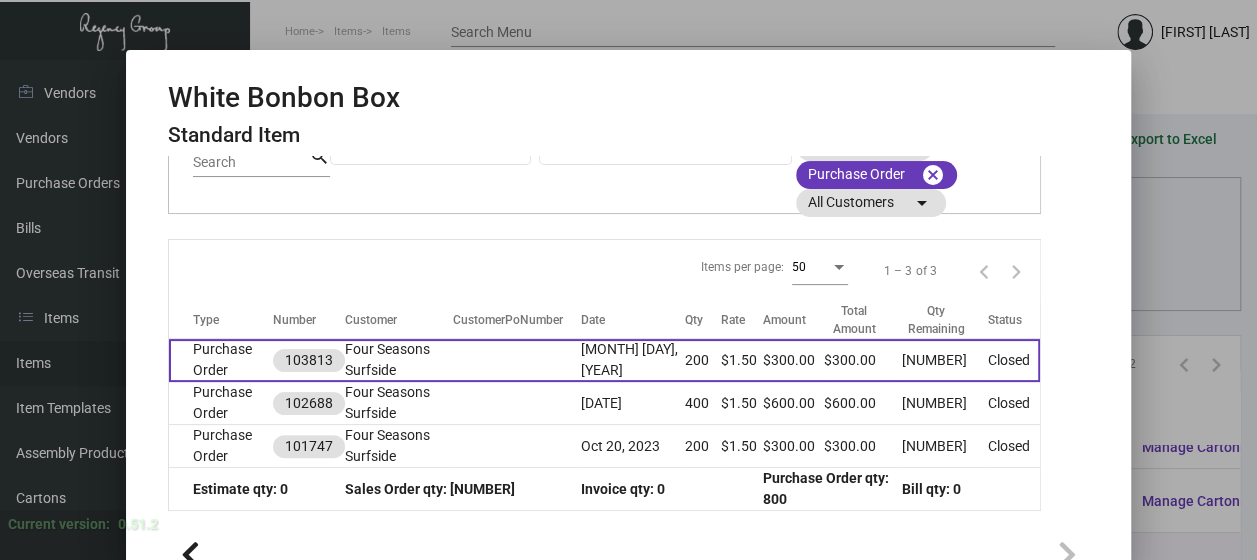 click on "Purchase Order" at bounding box center (221, 360) 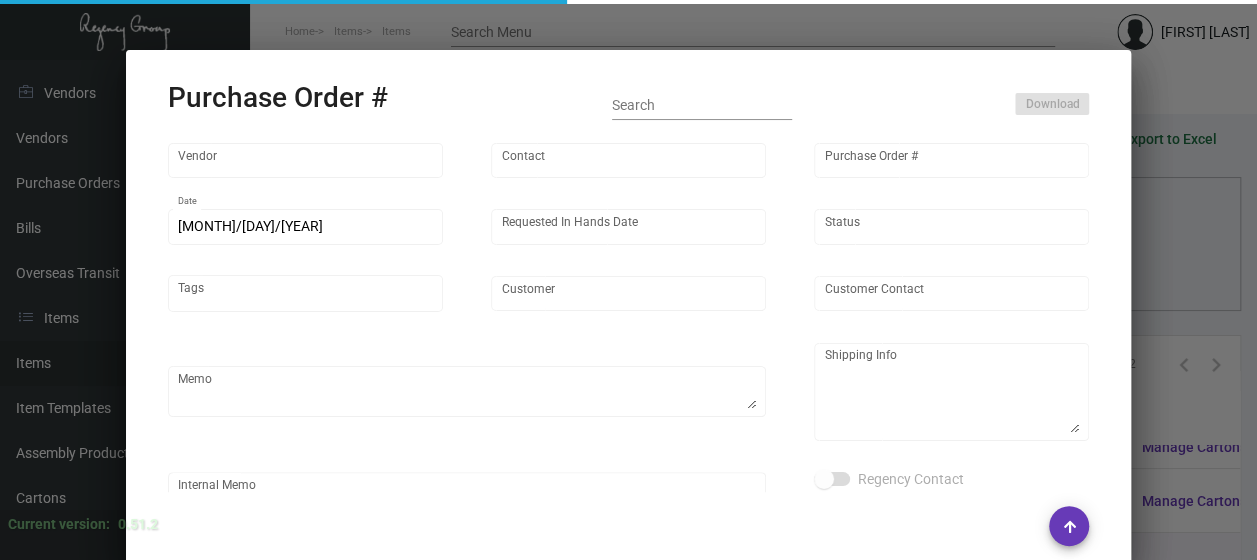 type on "[BRAND] [BRAND]" 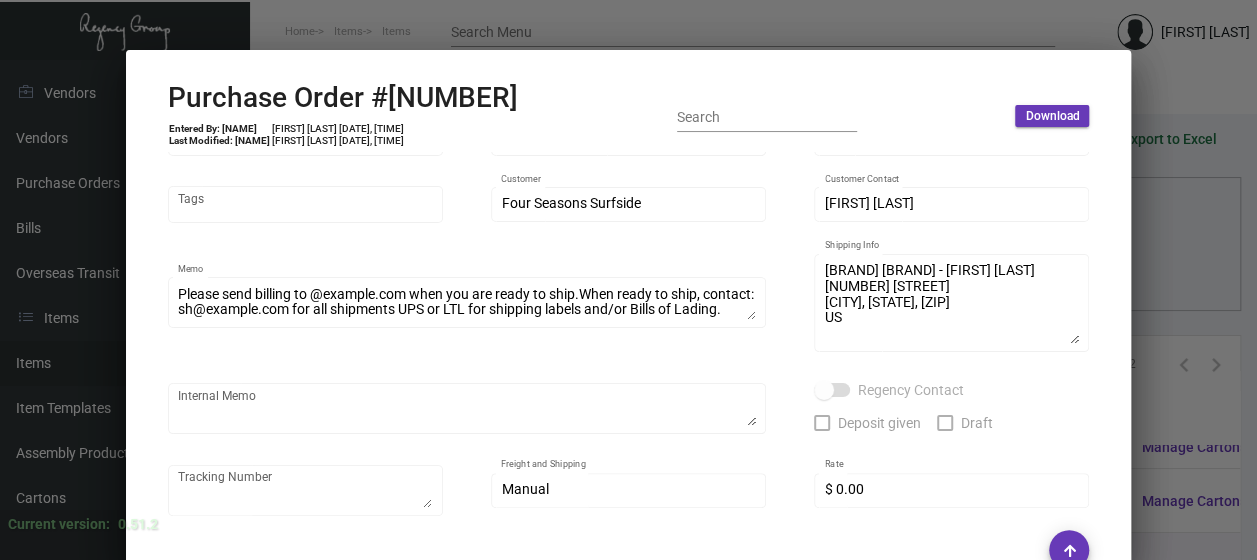 scroll, scrollTop: 98, scrollLeft: 0, axis: vertical 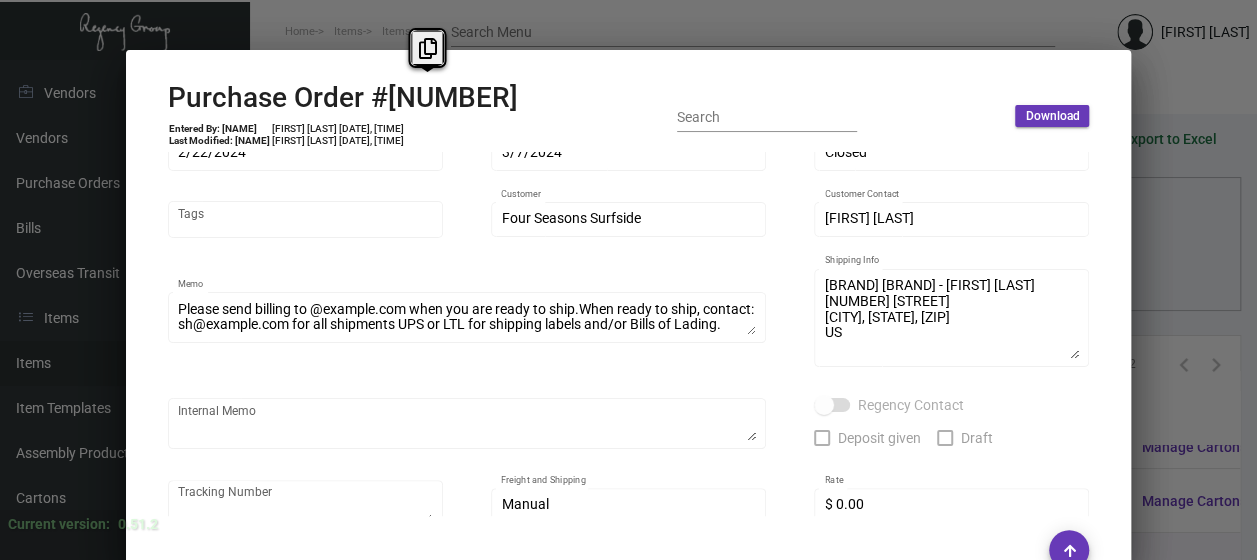 copy on "103813" 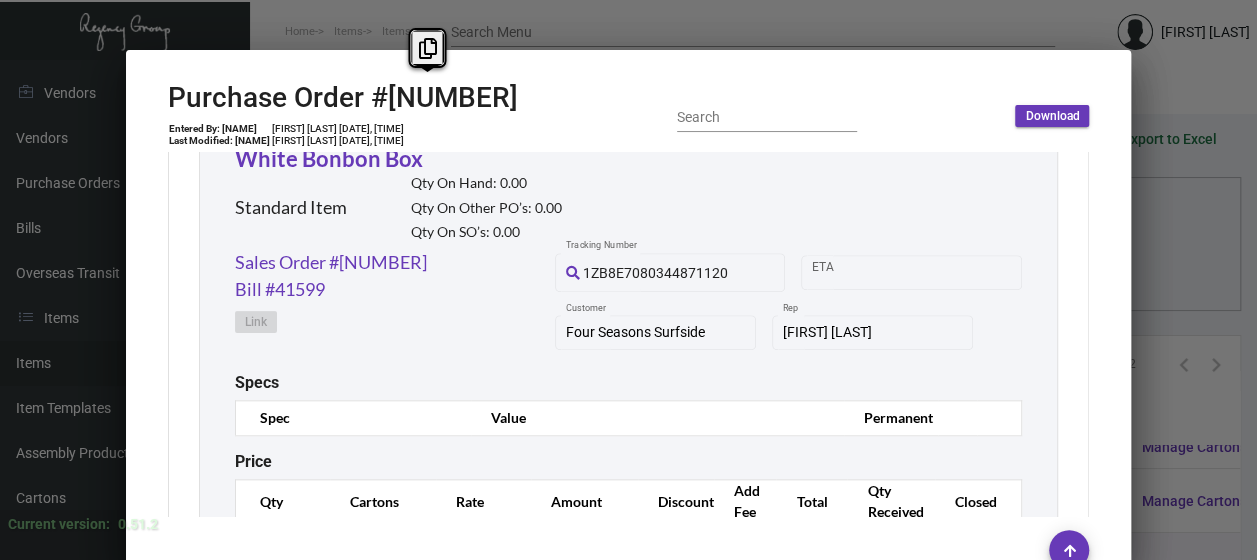 scroll, scrollTop: 1096, scrollLeft: 0, axis: vertical 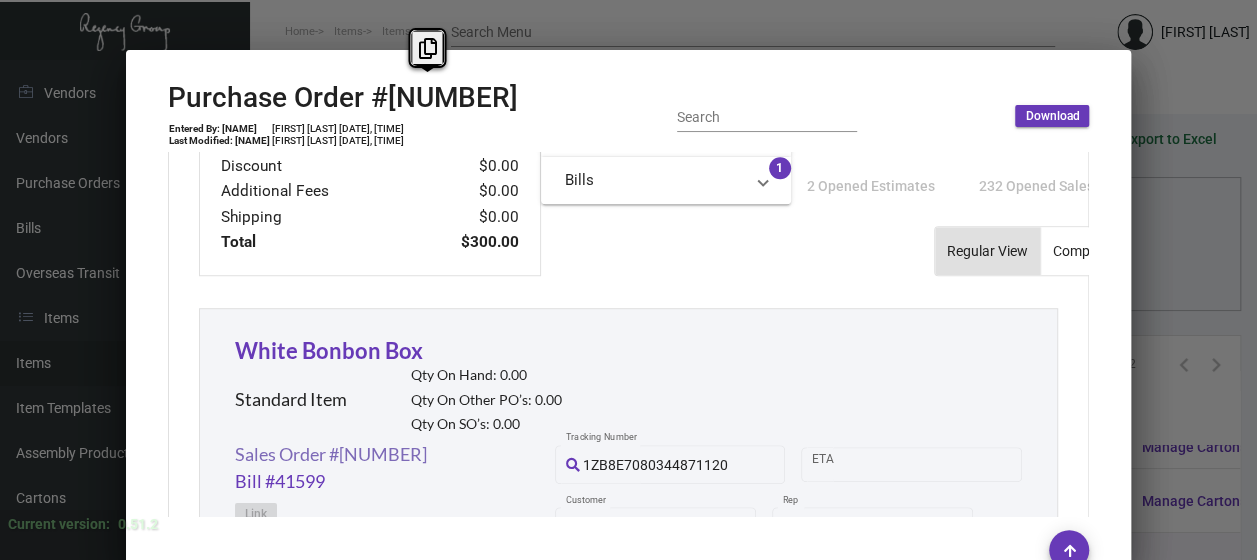 click on "Sales Order #[NUMBER]" at bounding box center [331, 454] 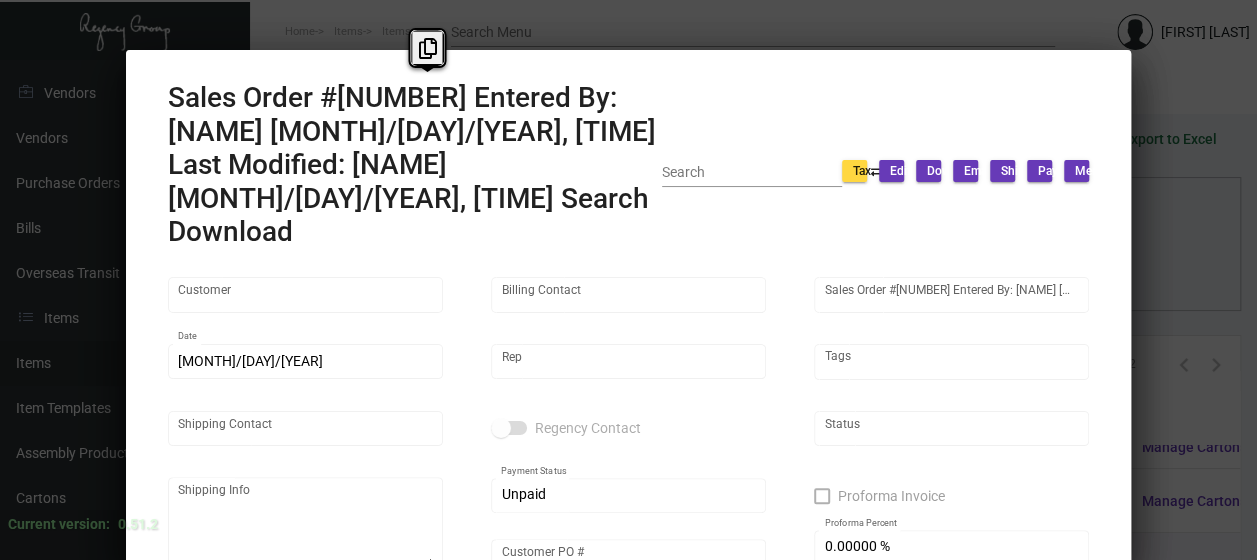 type on "Four Seasons Surfside" 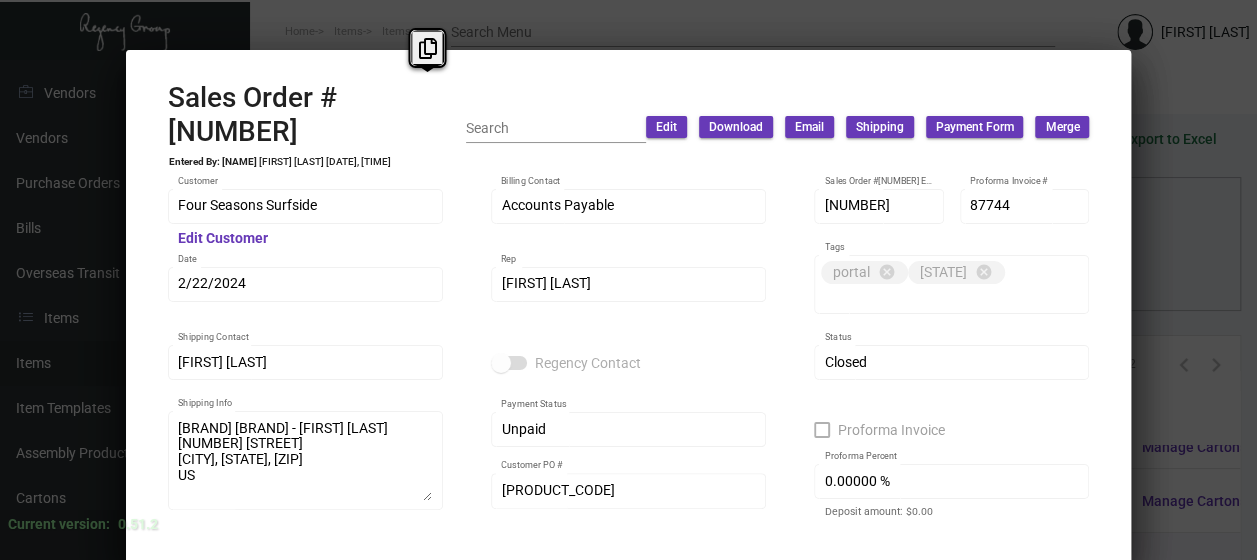 scroll, scrollTop: 318, scrollLeft: 0, axis: vertical 